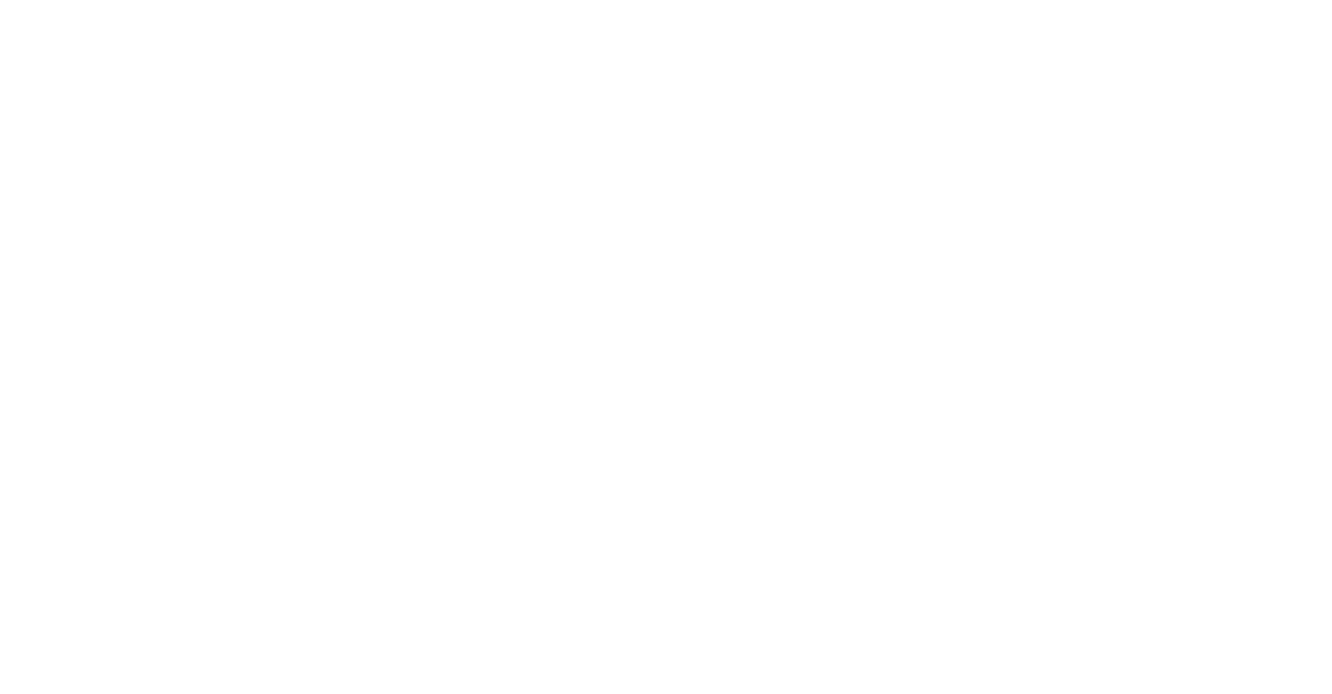 scroll, scrollTop: 0, scrollLeft: 0, axis: both 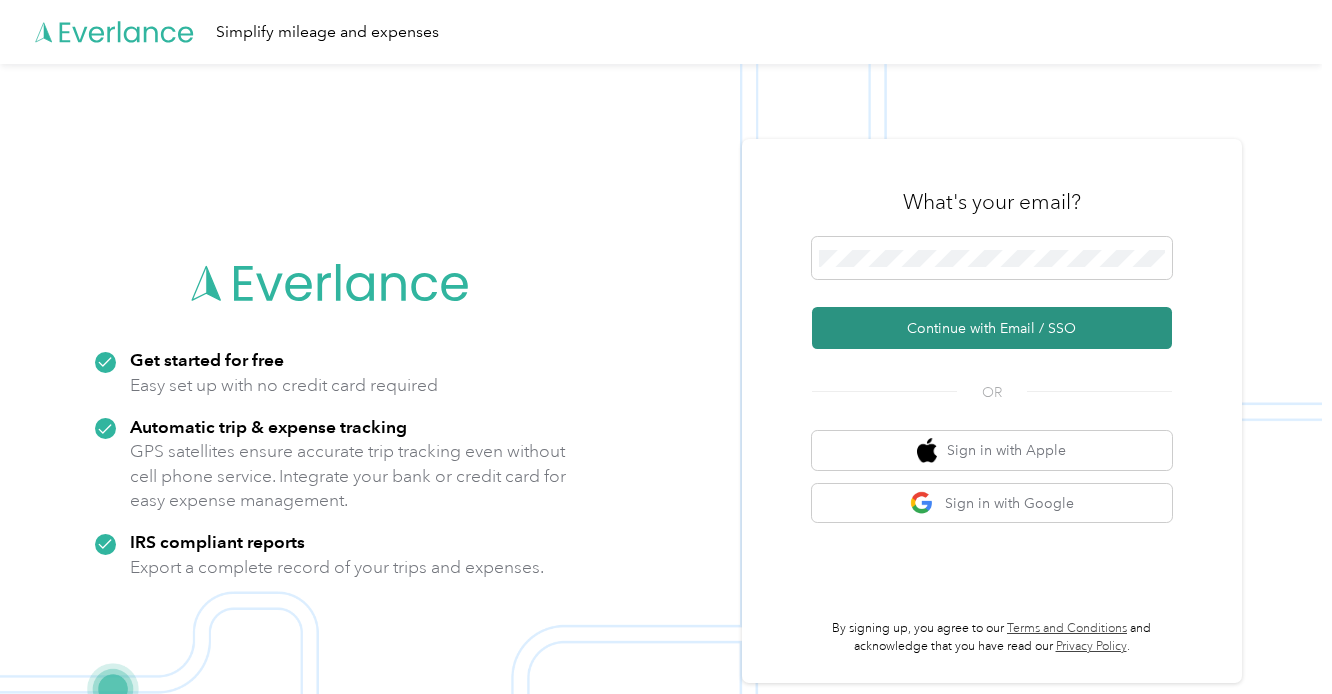 click on "Continue with Email / SSO" at bounding box center [992, 328] 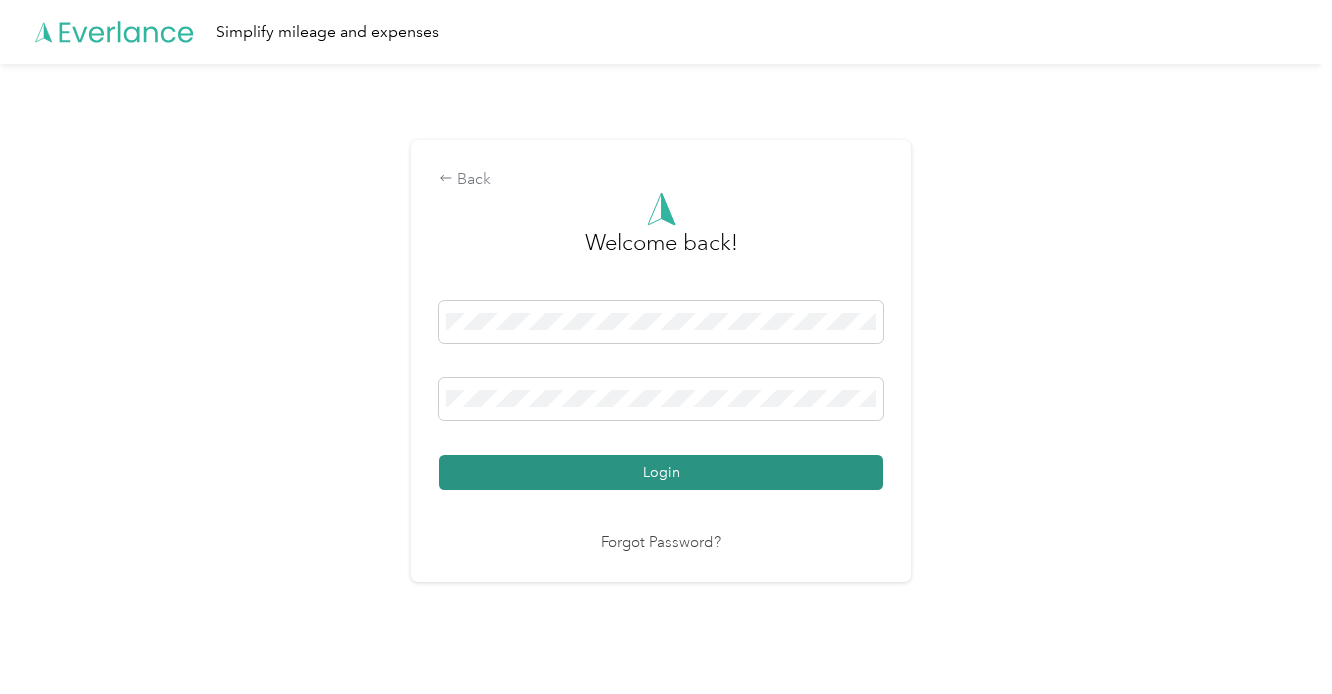 click on "Login" at bounding box center (661, 472) 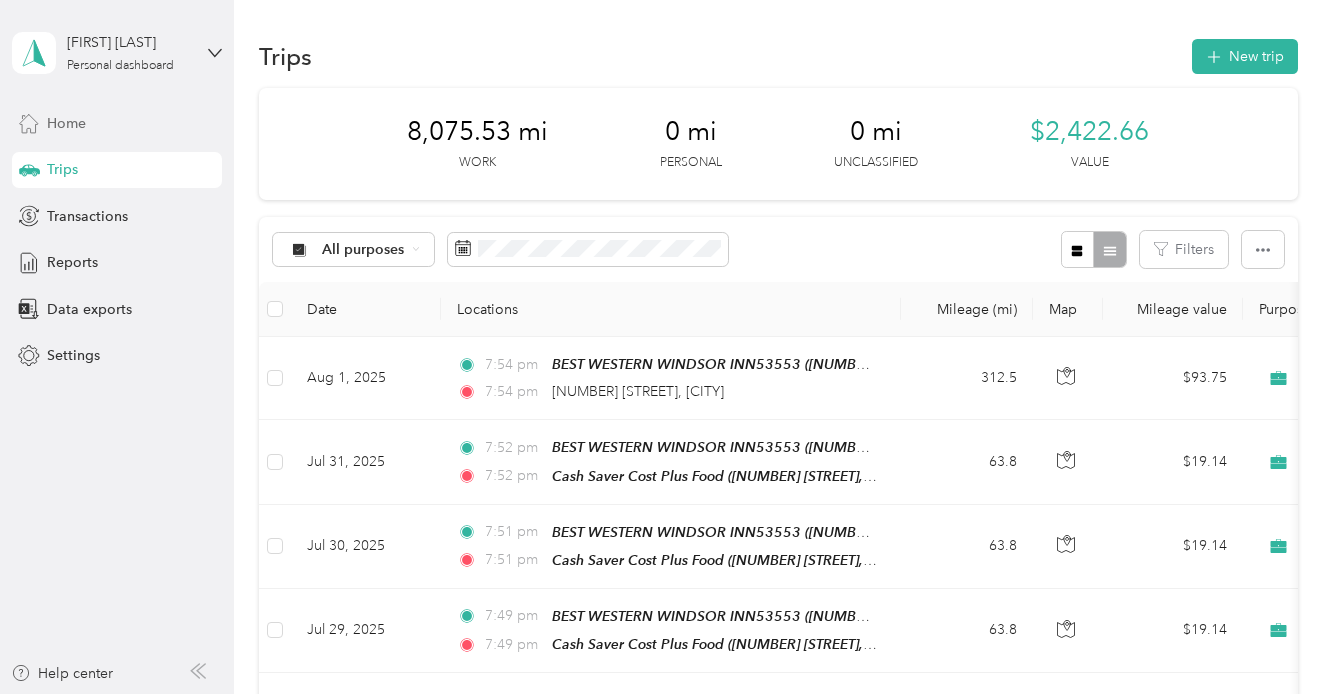 click on "Home" at bounding box center (117, 123) 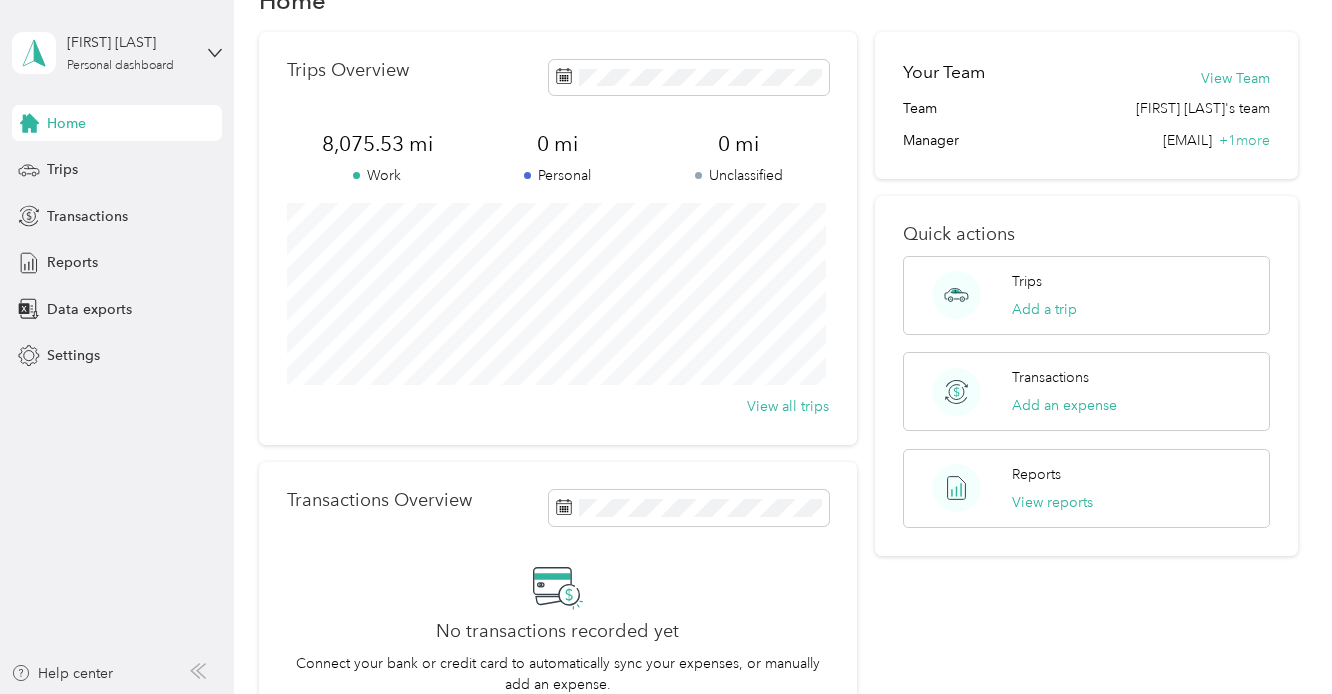 scroll, scrollTop: 0, scrollLeft: 0, axis: both 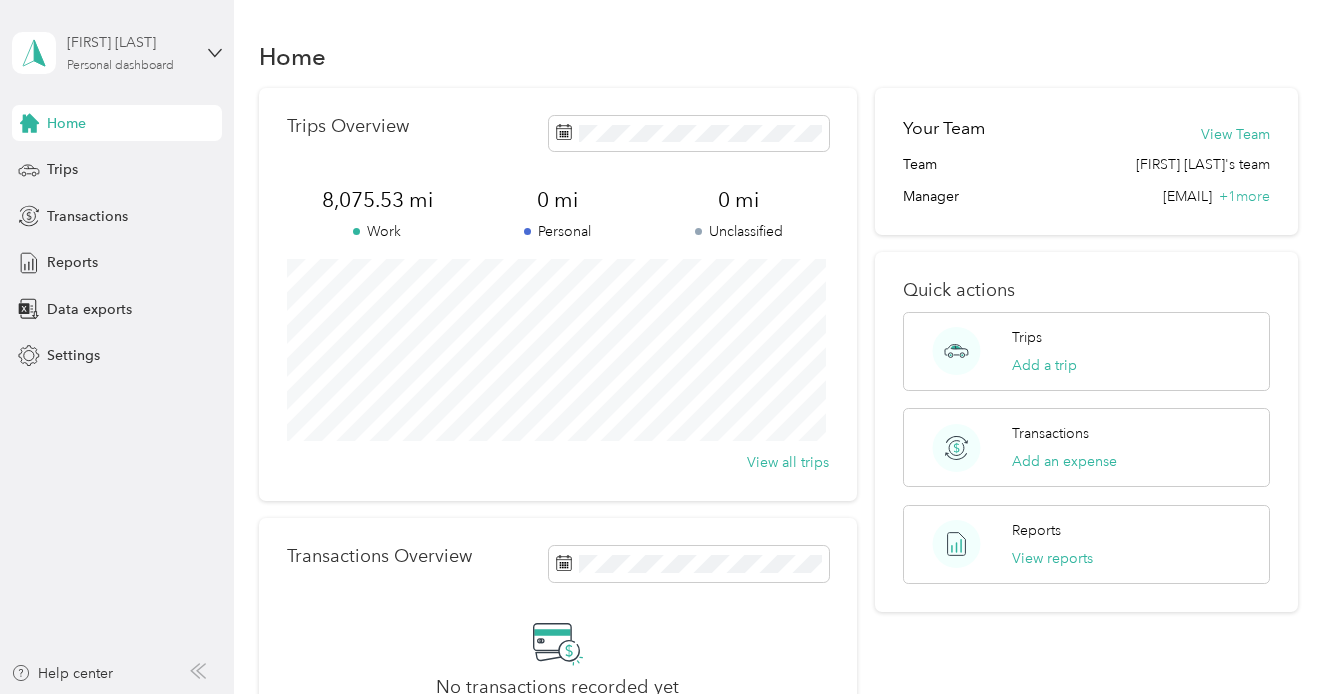 click on "[FIRST] [LAST]" at bounding box center (129, 42) 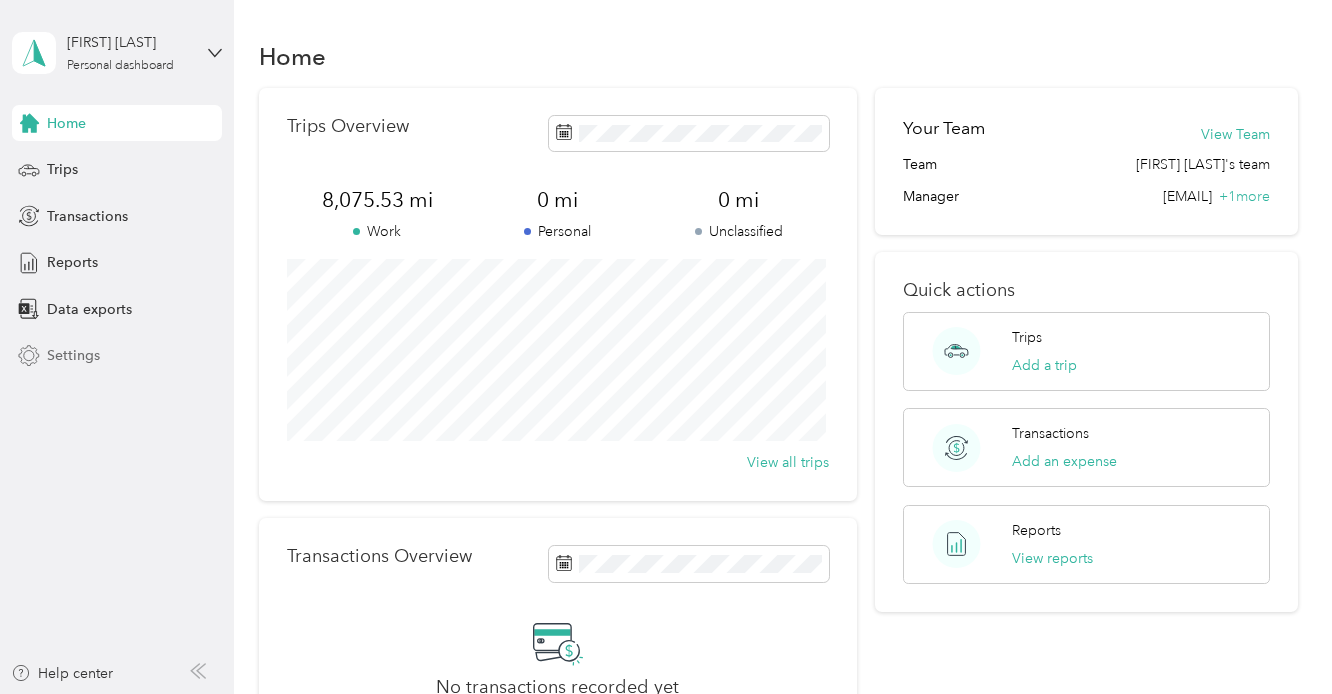 click on "Settings" at bounding box center (117, 356) 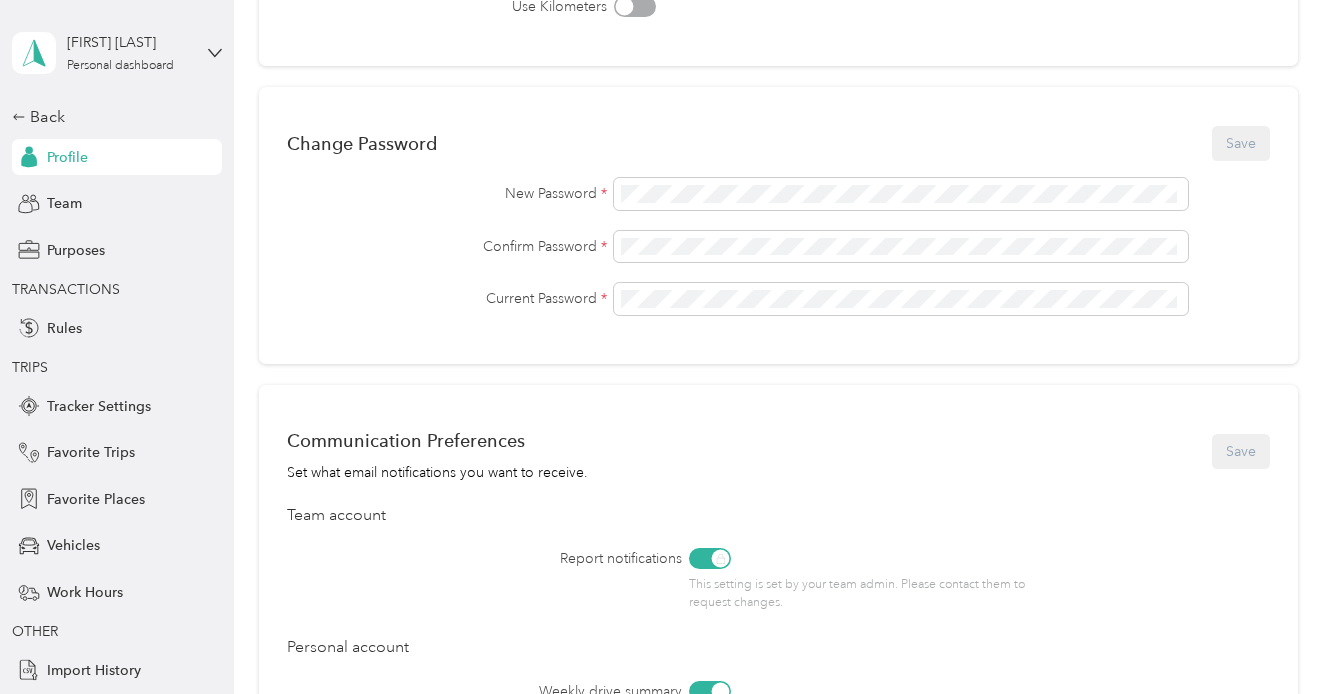 scroll, scrollTop: 417, scrollLeft: 0, axis: vertical 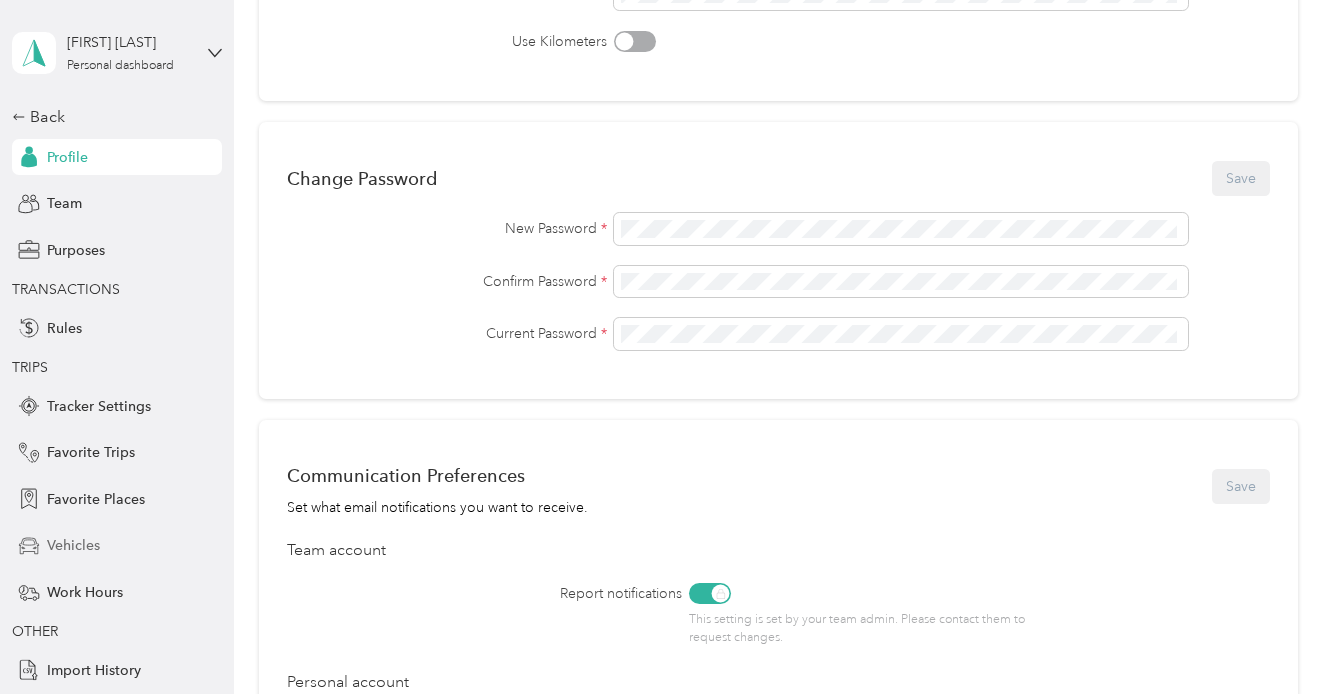 click on "Vehicles" at bounding box center [73, 545] 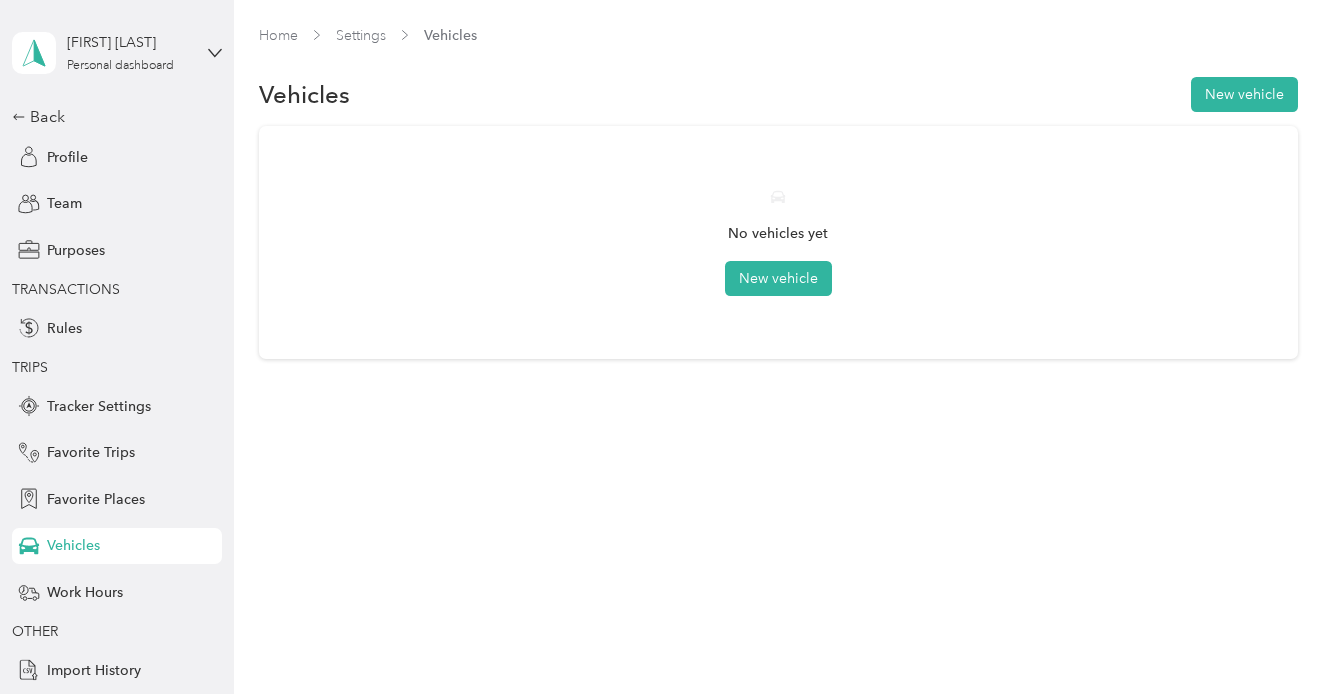 scroll, scrollTop: 0, scrollLeft: 0, axis: both 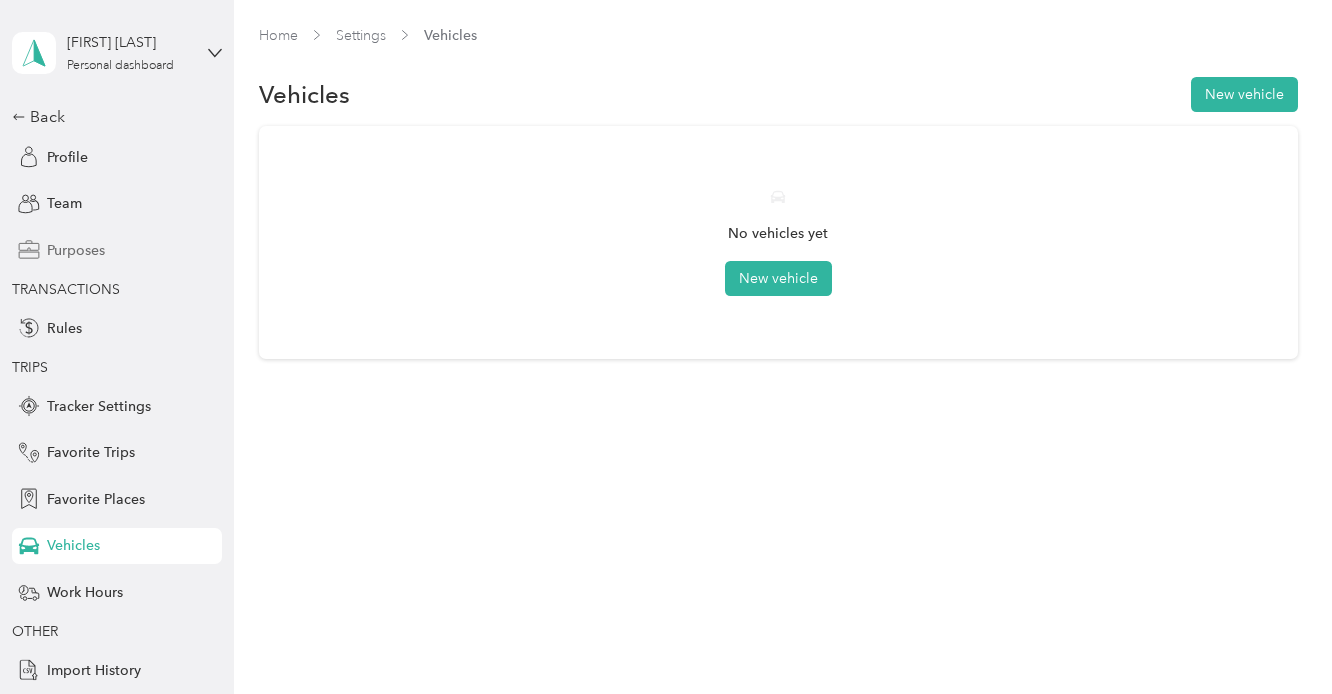 click on "Purposes" at bounding box center (76, 250) 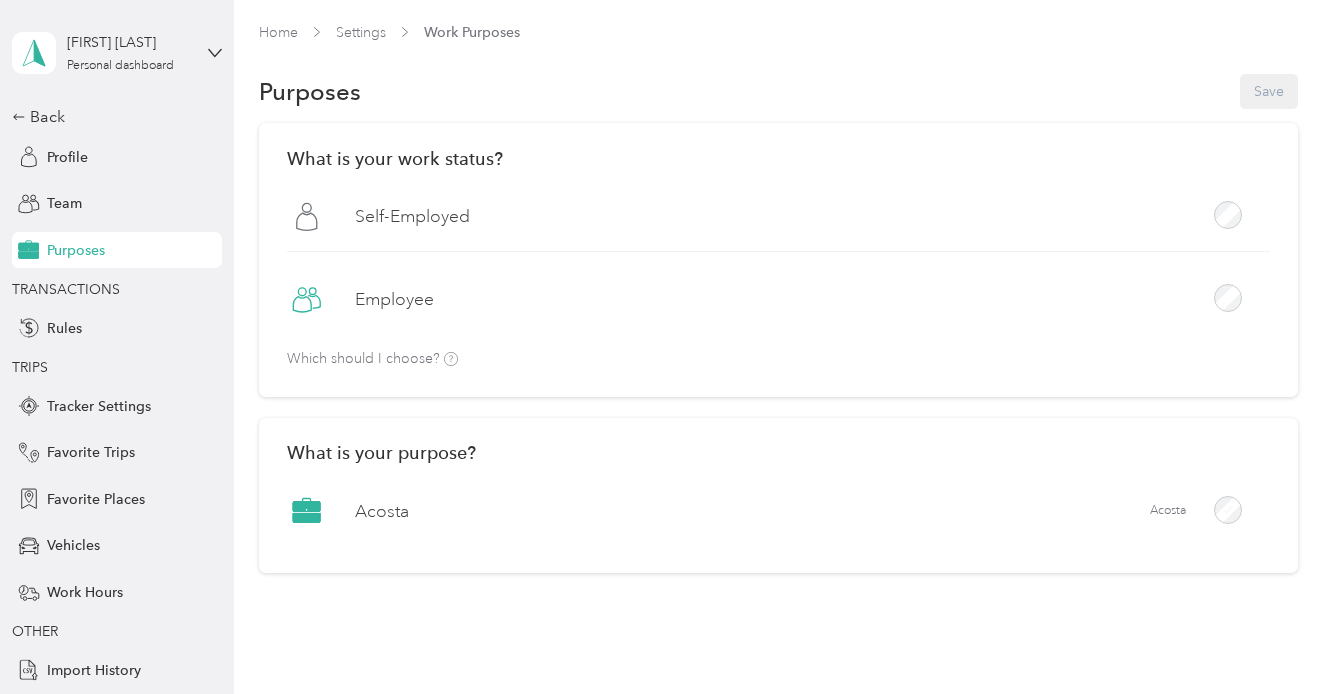 scroll, scrollTop: 0, scrollLeft: 0, axis: both 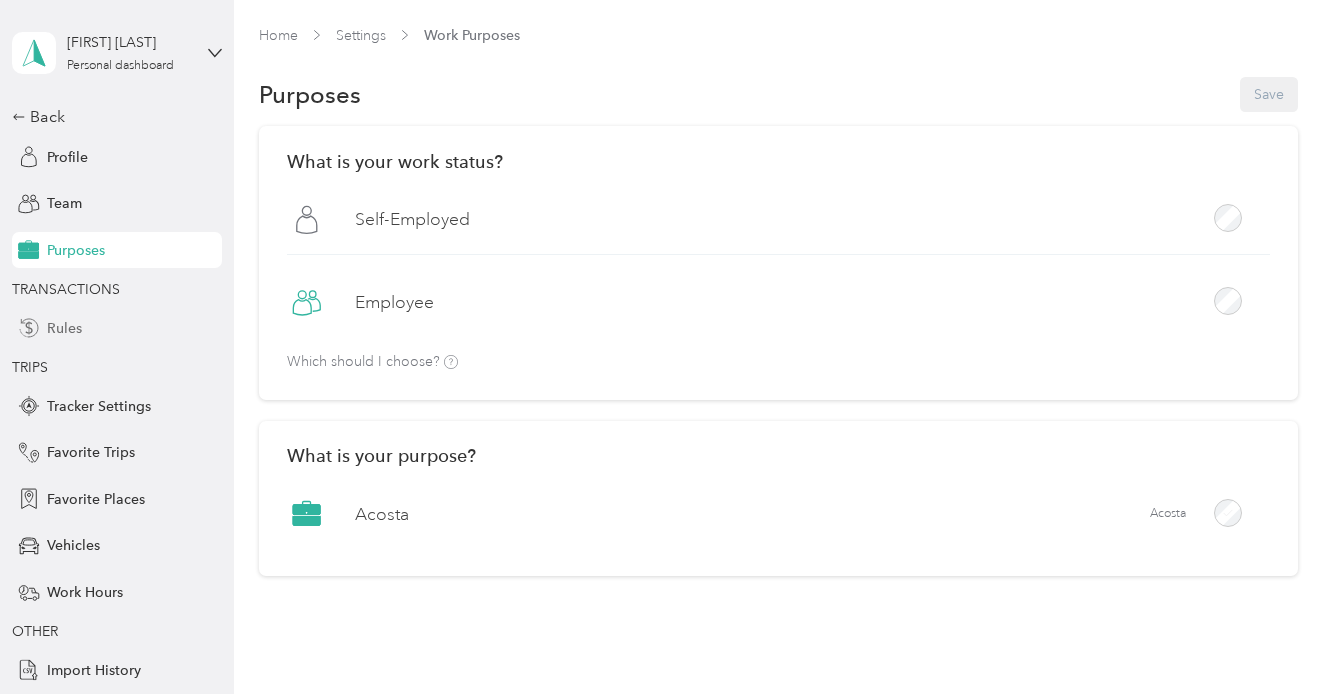 click on "Rules" at bounding box center (64, 328) 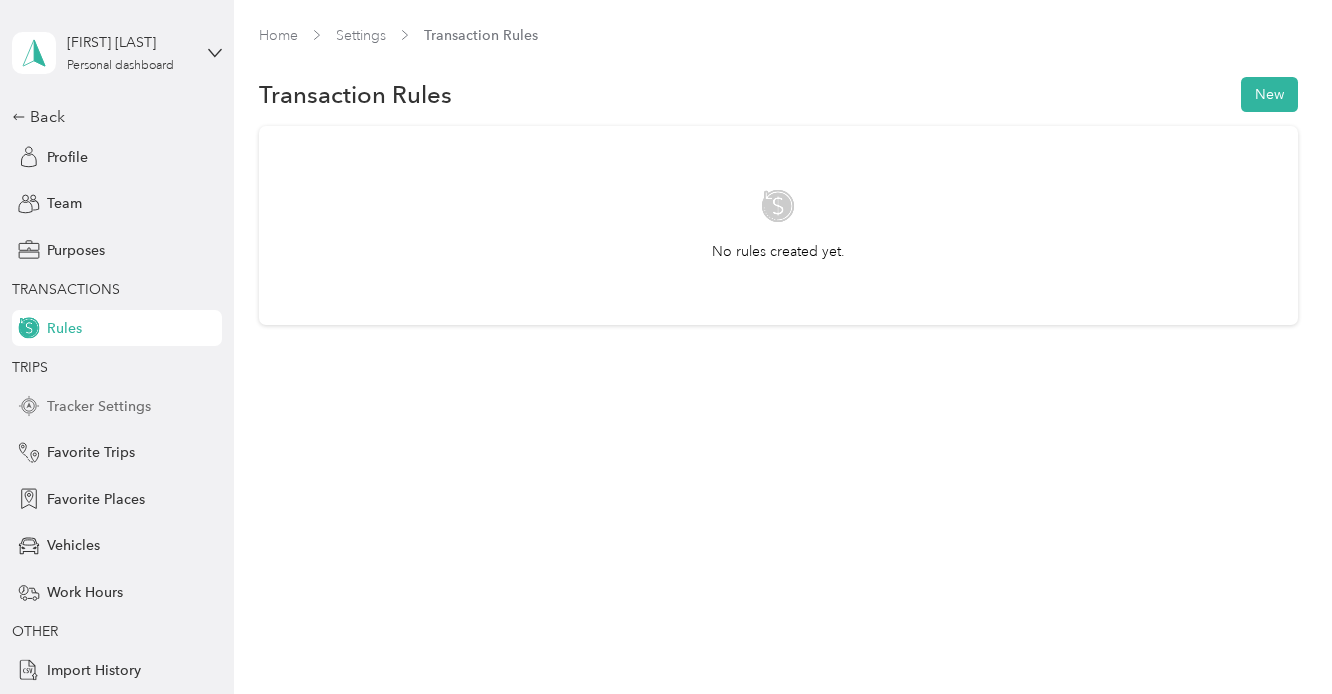 click on "Tracker Settings" at bounding box center (99, 406) 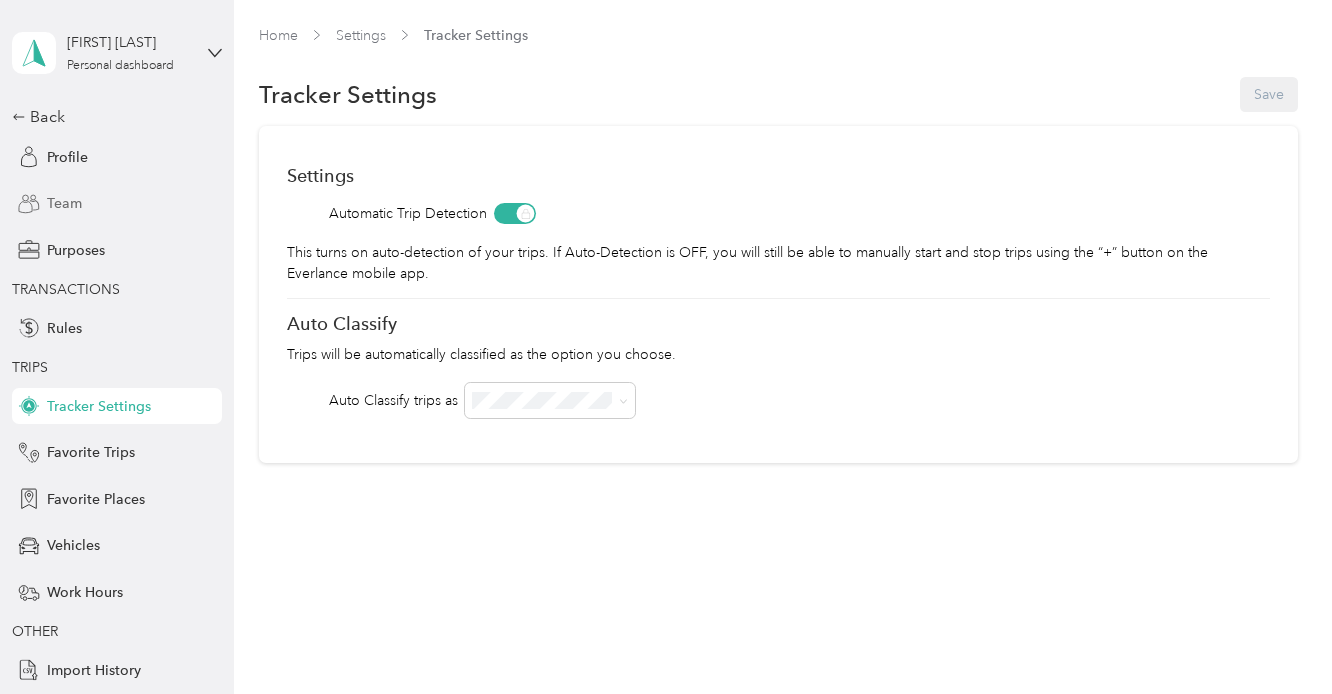 click on "Team" at bounding box center [64, 203] 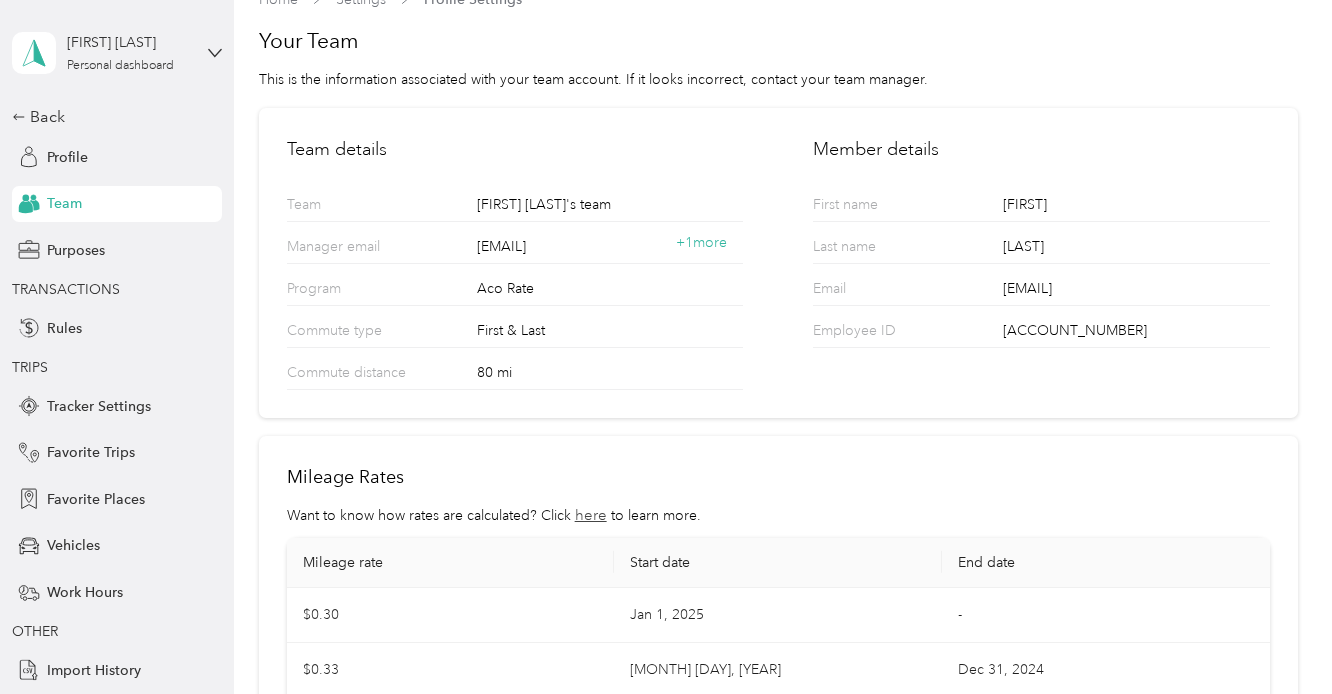 scroll, scrollTop: 0, scrollLeft: 0, axis: both 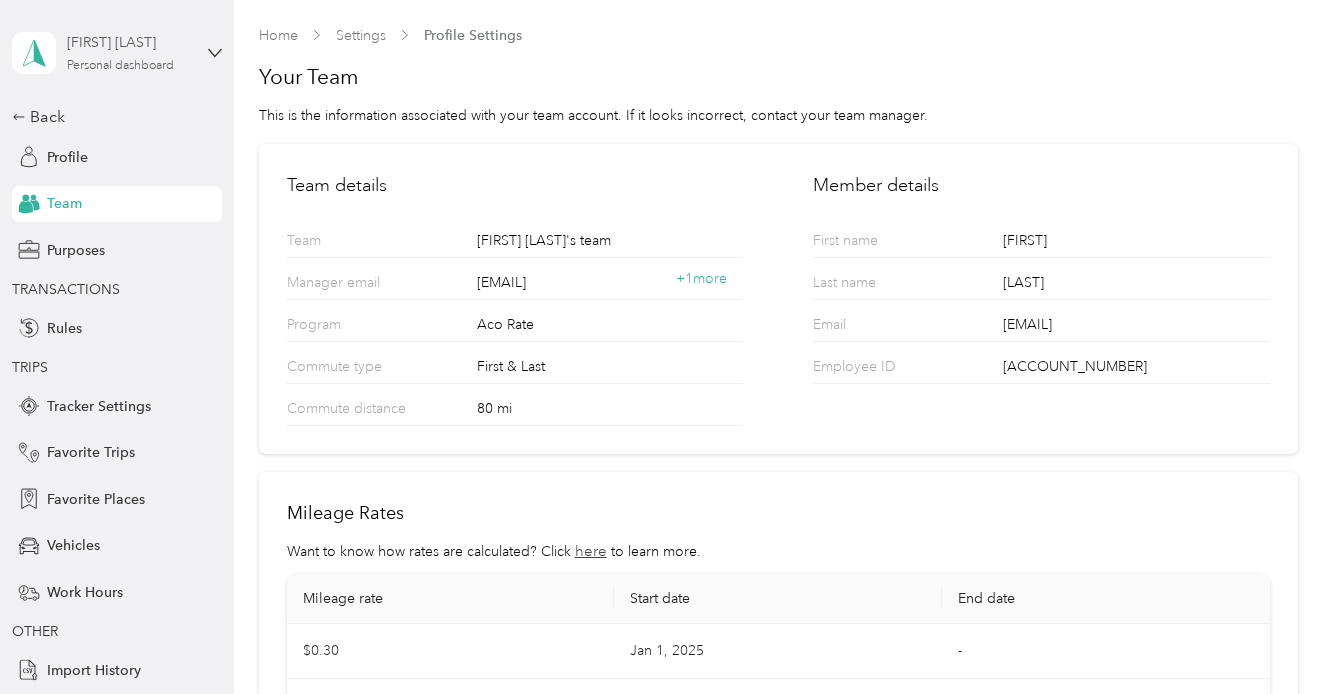 click on "[FIRST] [LAST]" at bounding box center (129, 42) 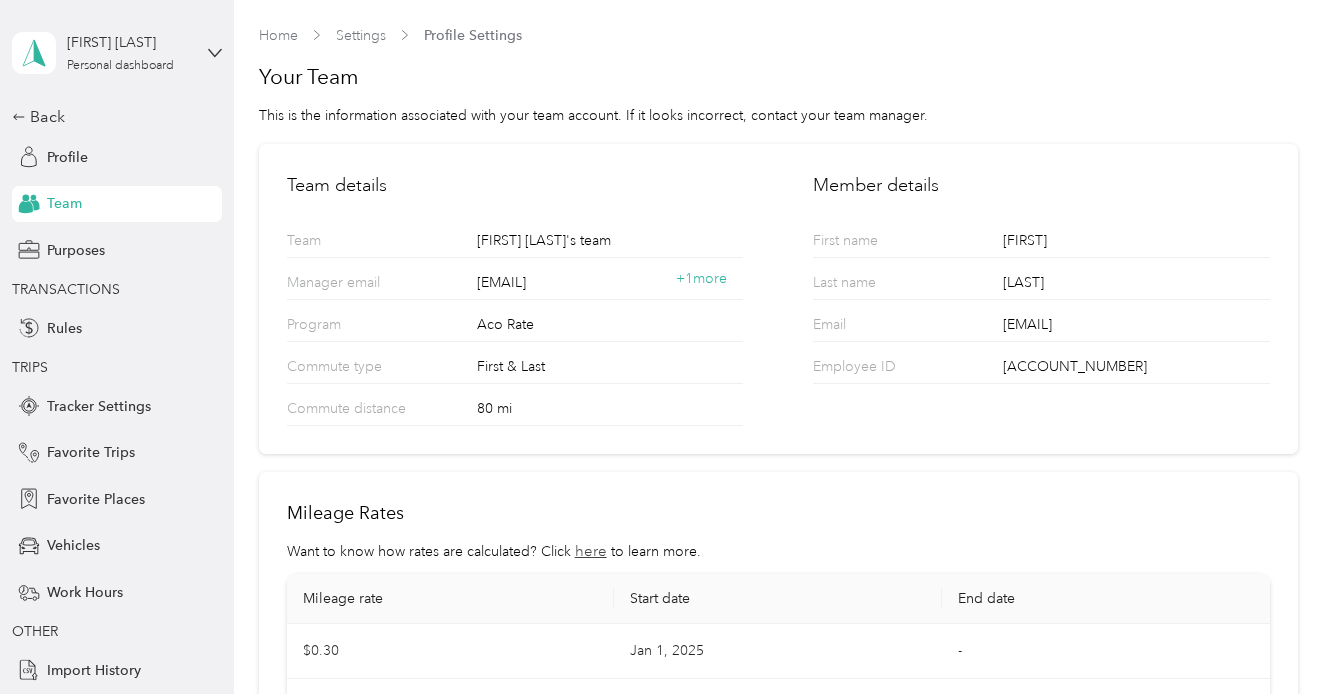 click on "Log out" at bounding box center [60, 153] 